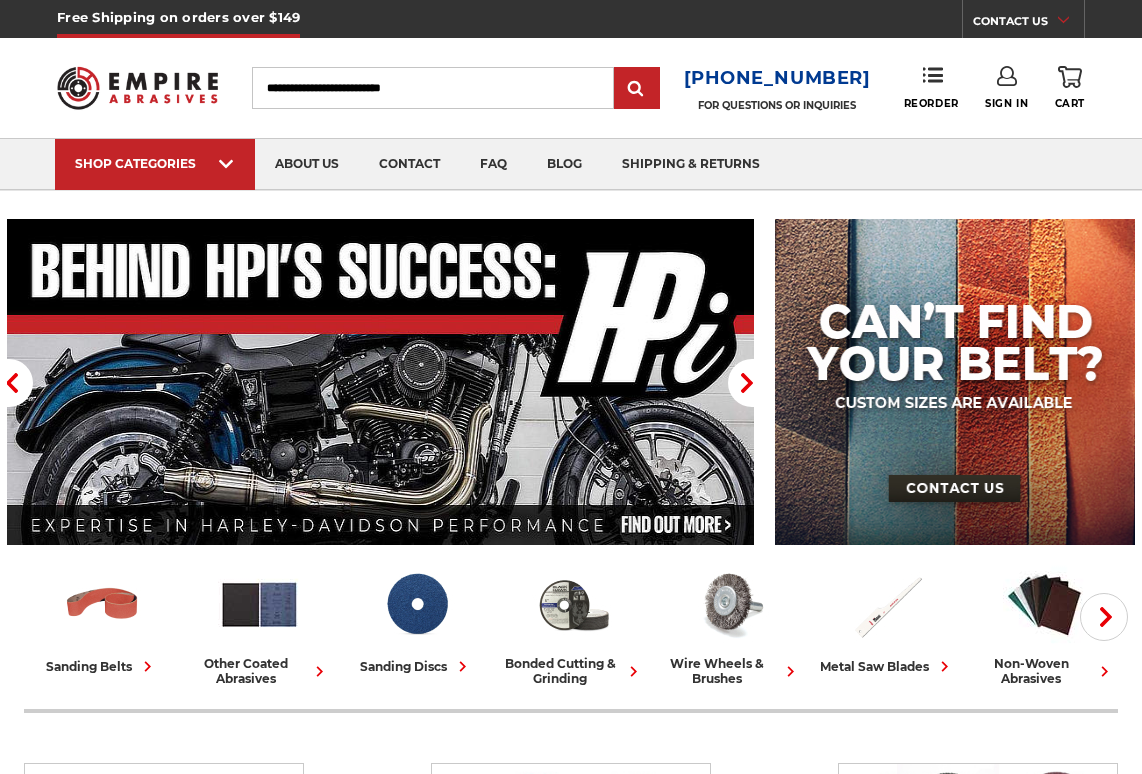 scroll, scrollTop: 0, scrollLeft: 0, axis: both 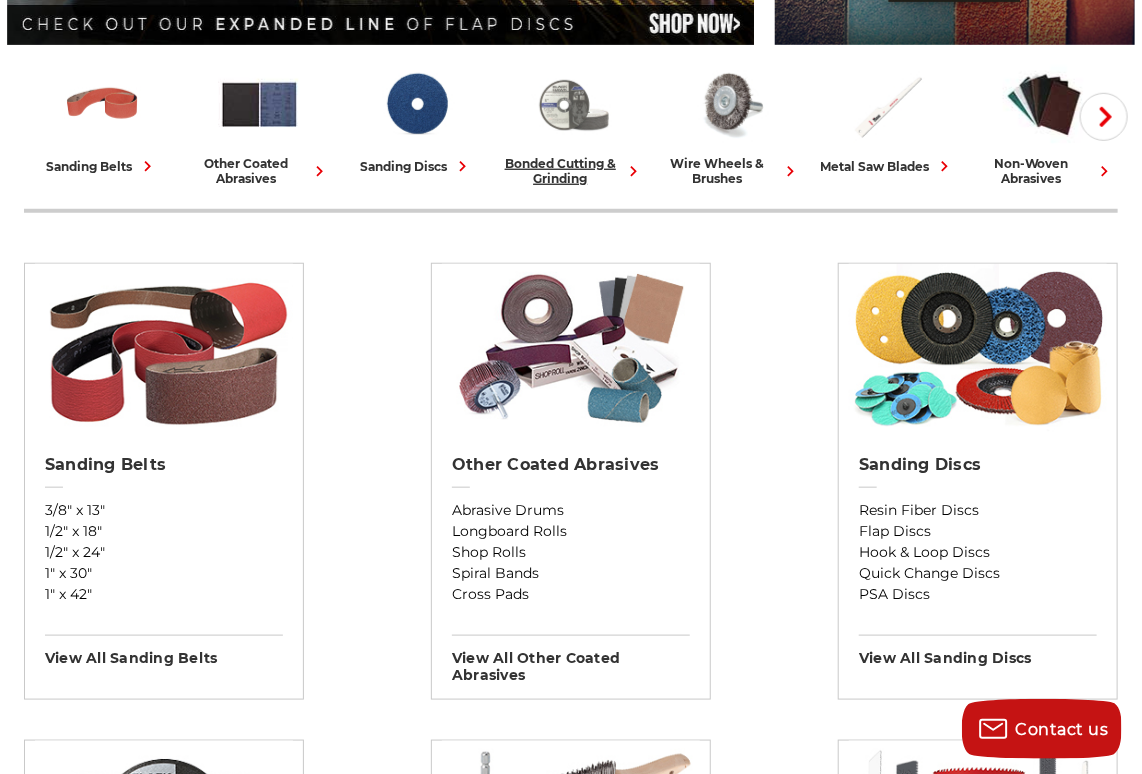 click at bounding box center (573, 104) 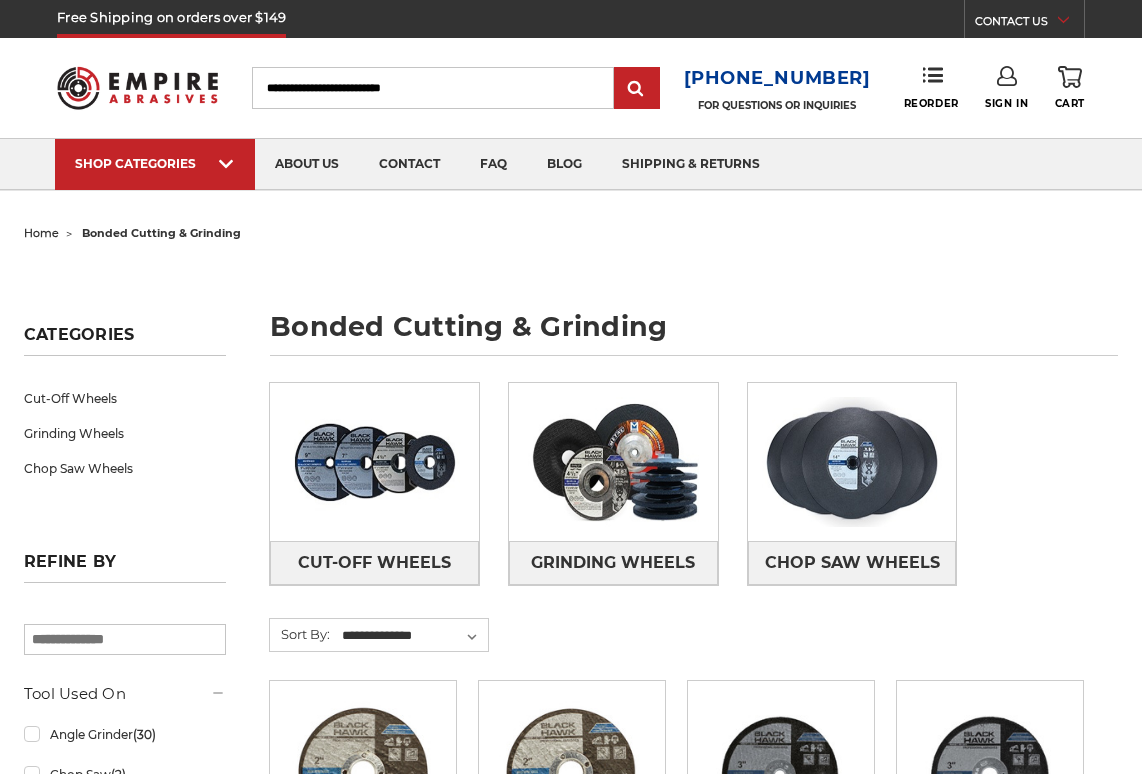 scroll, scrollTop: 0, scrollLeft: 0, axis: both 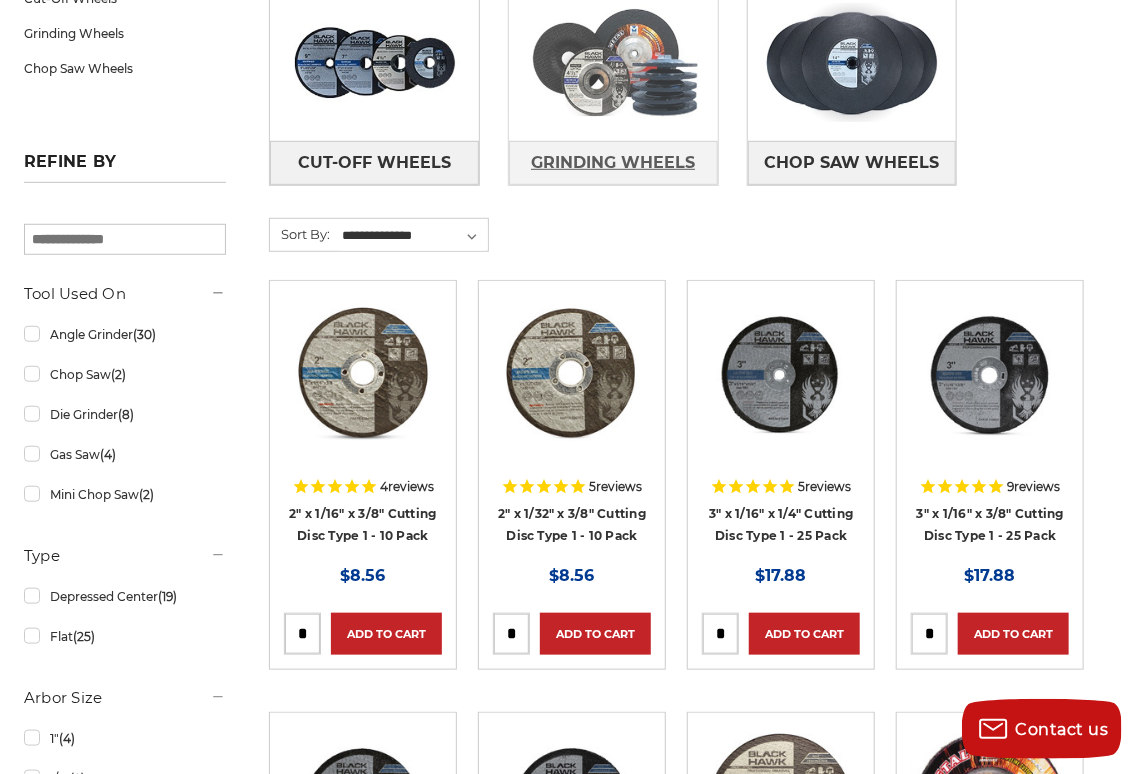 click on "Grinding Wheels" at bounding box center [613, 163] 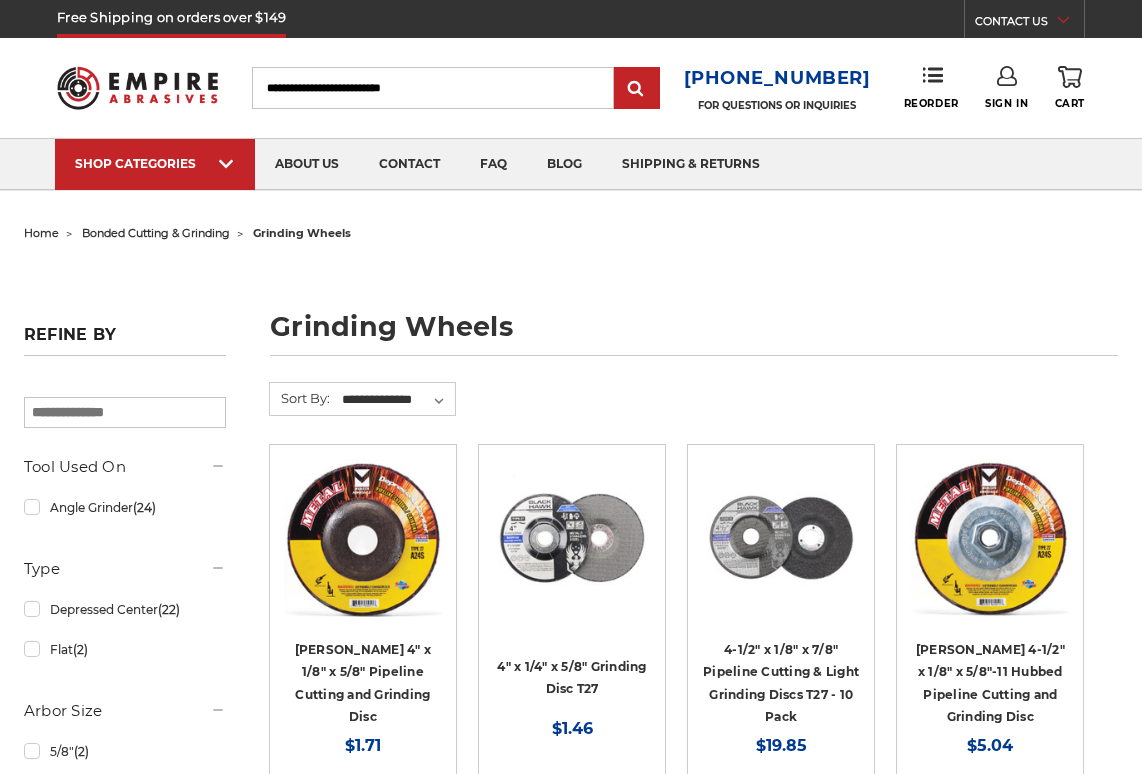 scroll, scrollTop: 0, scrollLeft: 0, axis: both 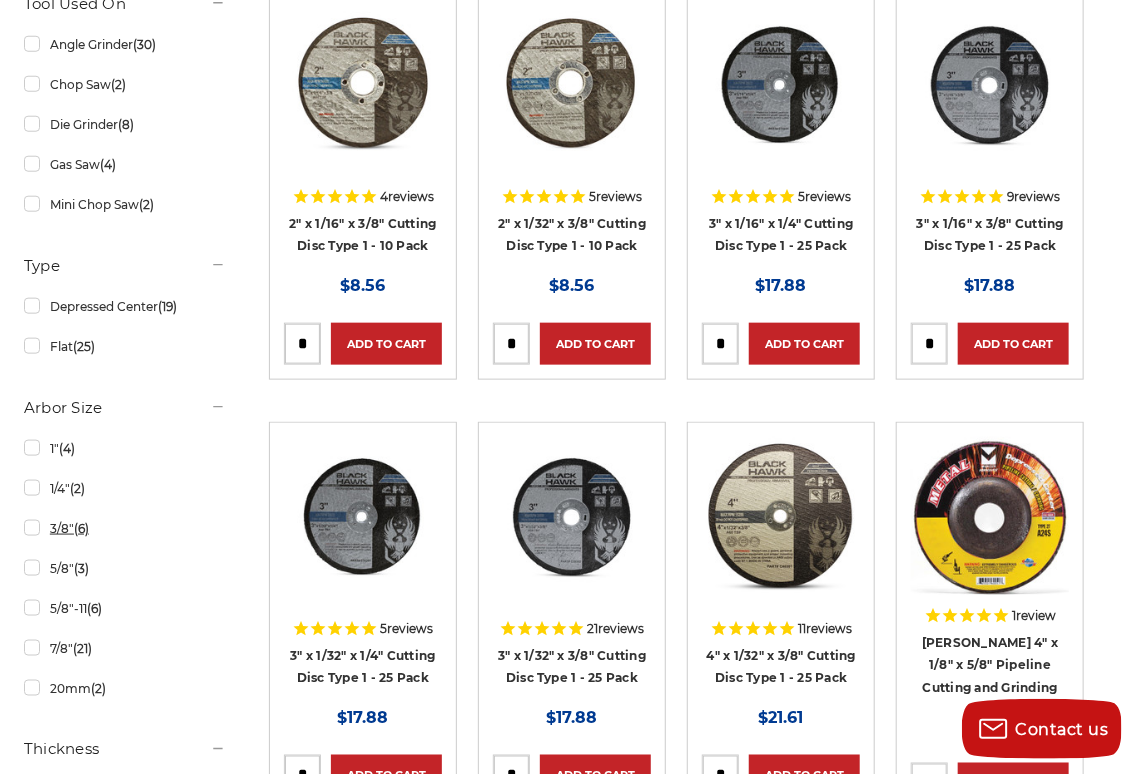 click on "3/8"
(6)" at bounding box center [125, 528] 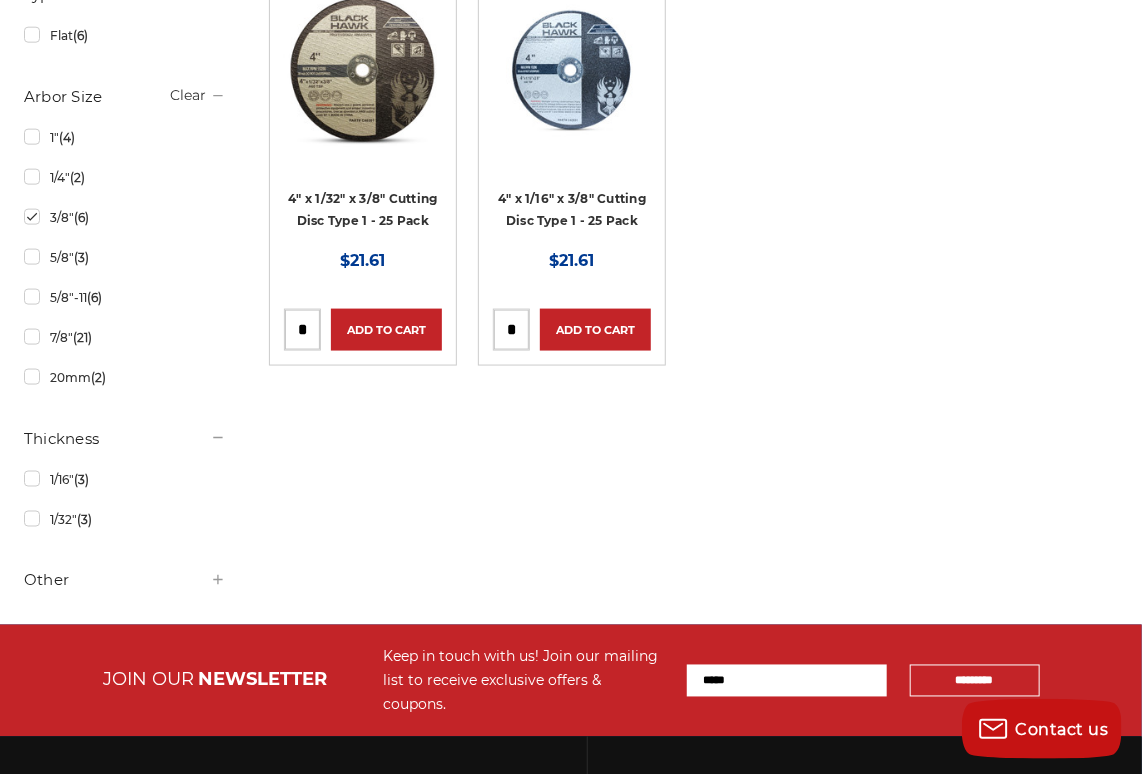 scroll, scrollTop: 700, scrollLeft: 0, axis: vertical 